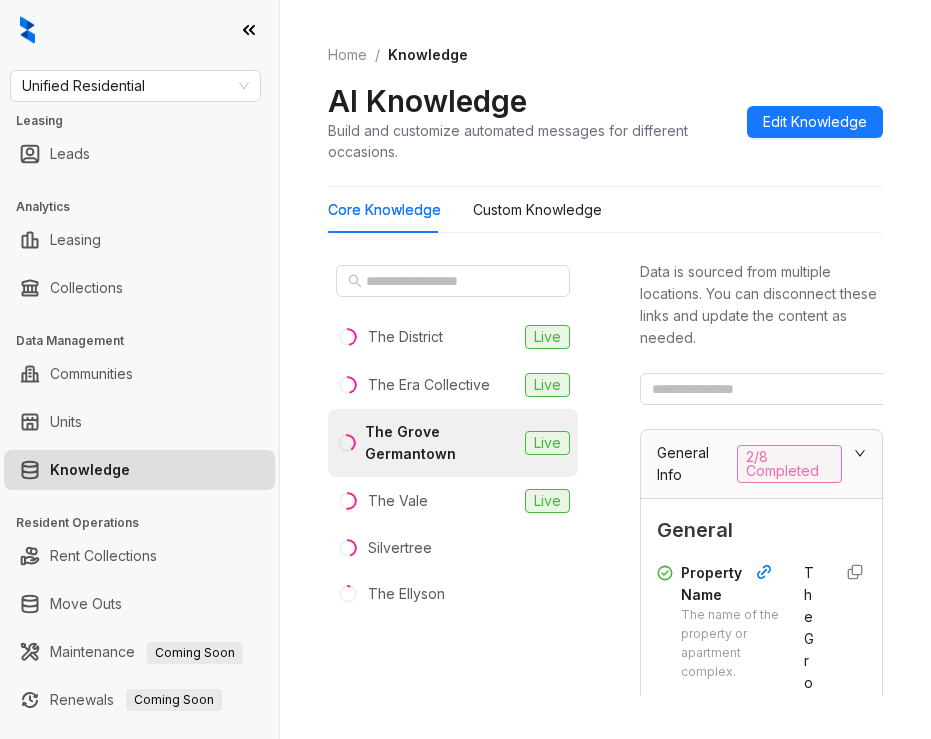 scroll, scrollTop: 0, scrollLeft: 0, axis: both 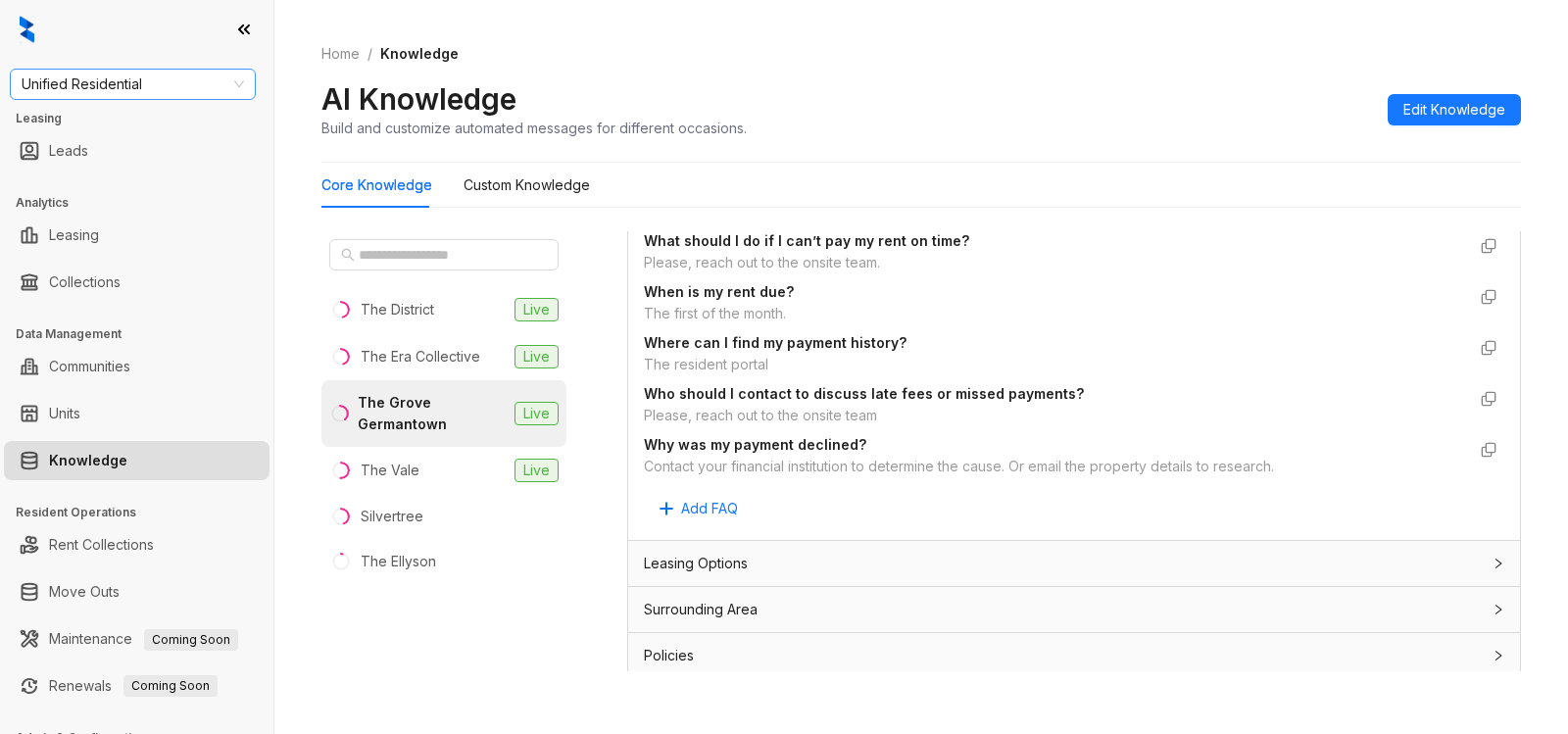 click on "Unified Residential" at bounding box center [132, 84] 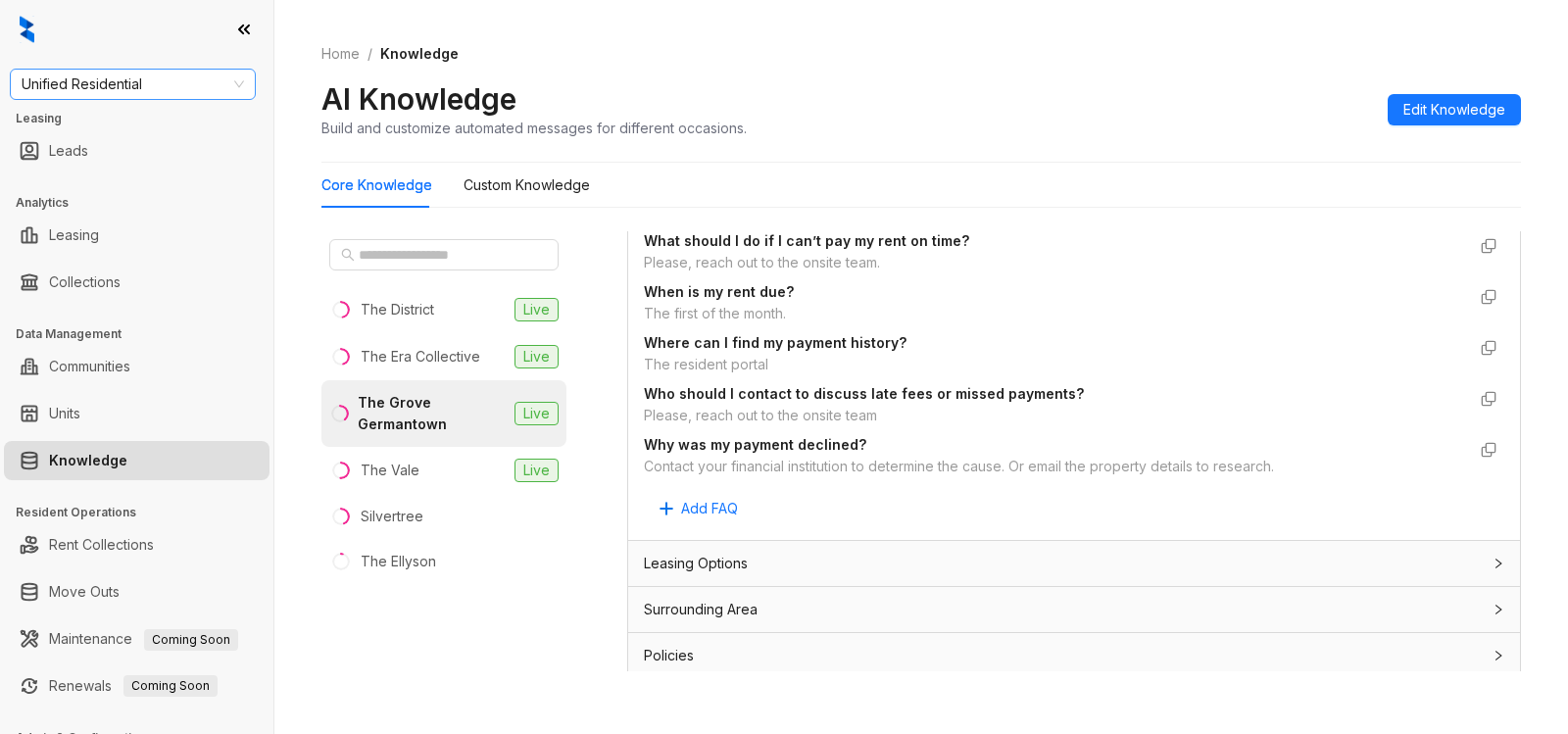 click on "Unified Residential" at bounding box center [132, 84] 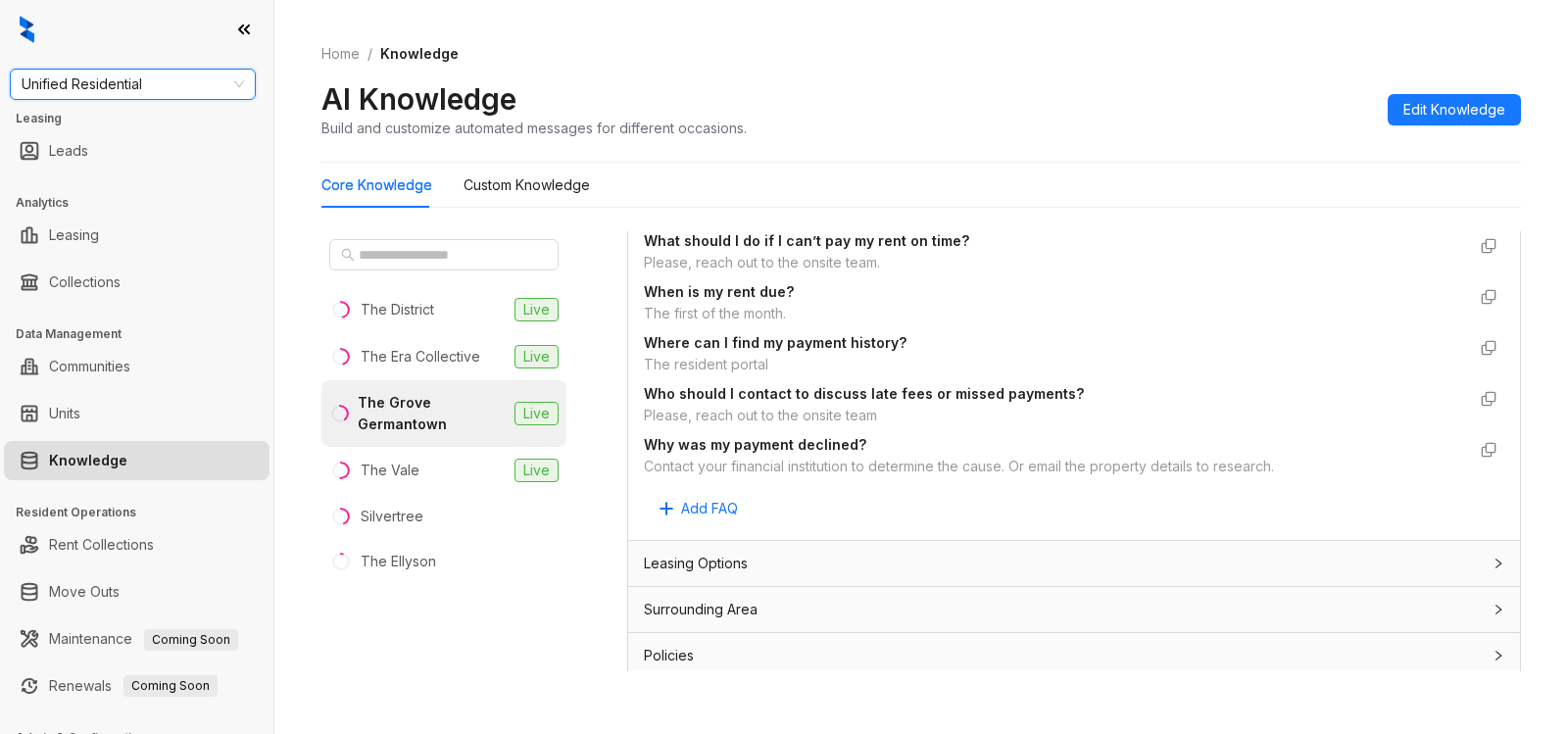 click on "Unified Residential" at bounding box center (132, 84) 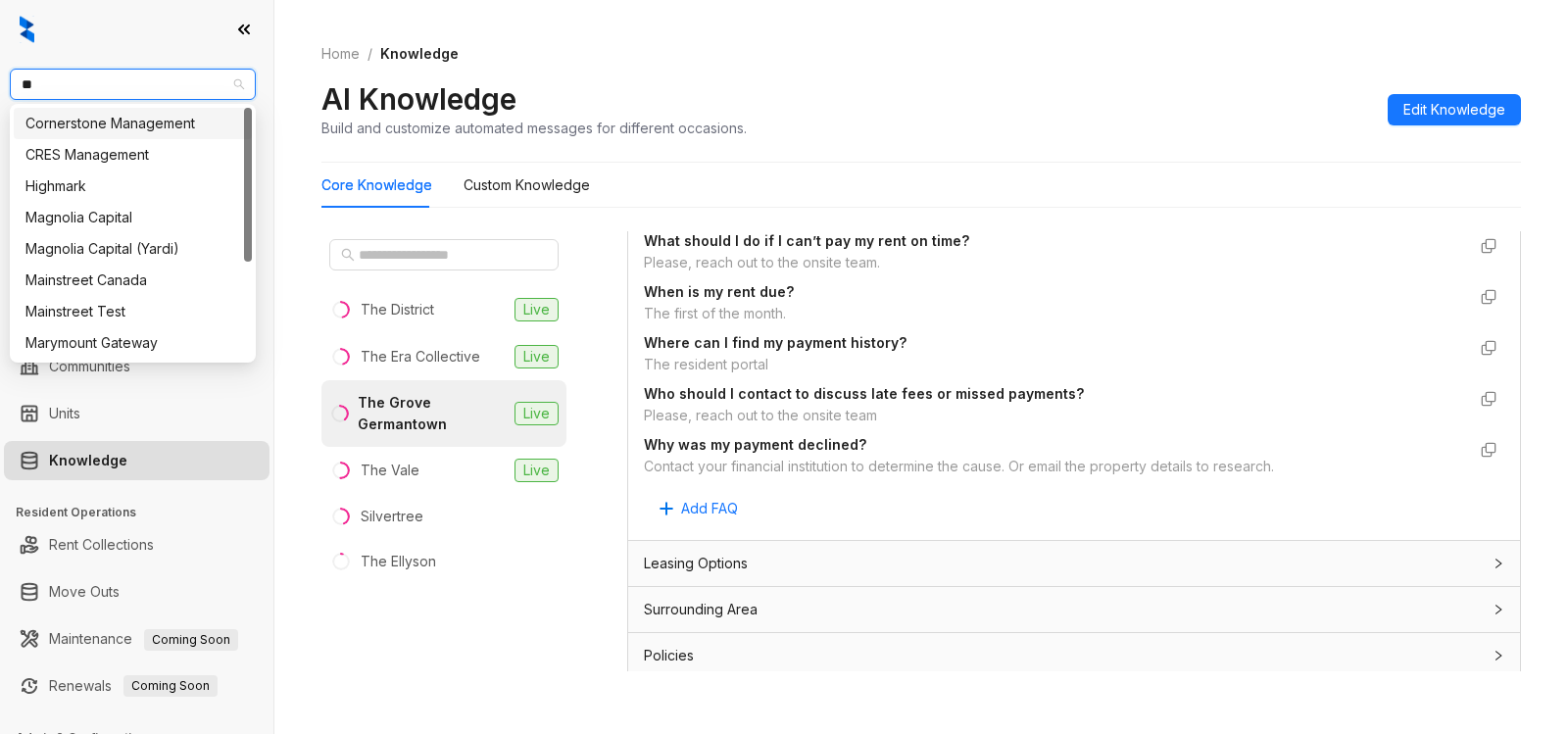 type on "***" 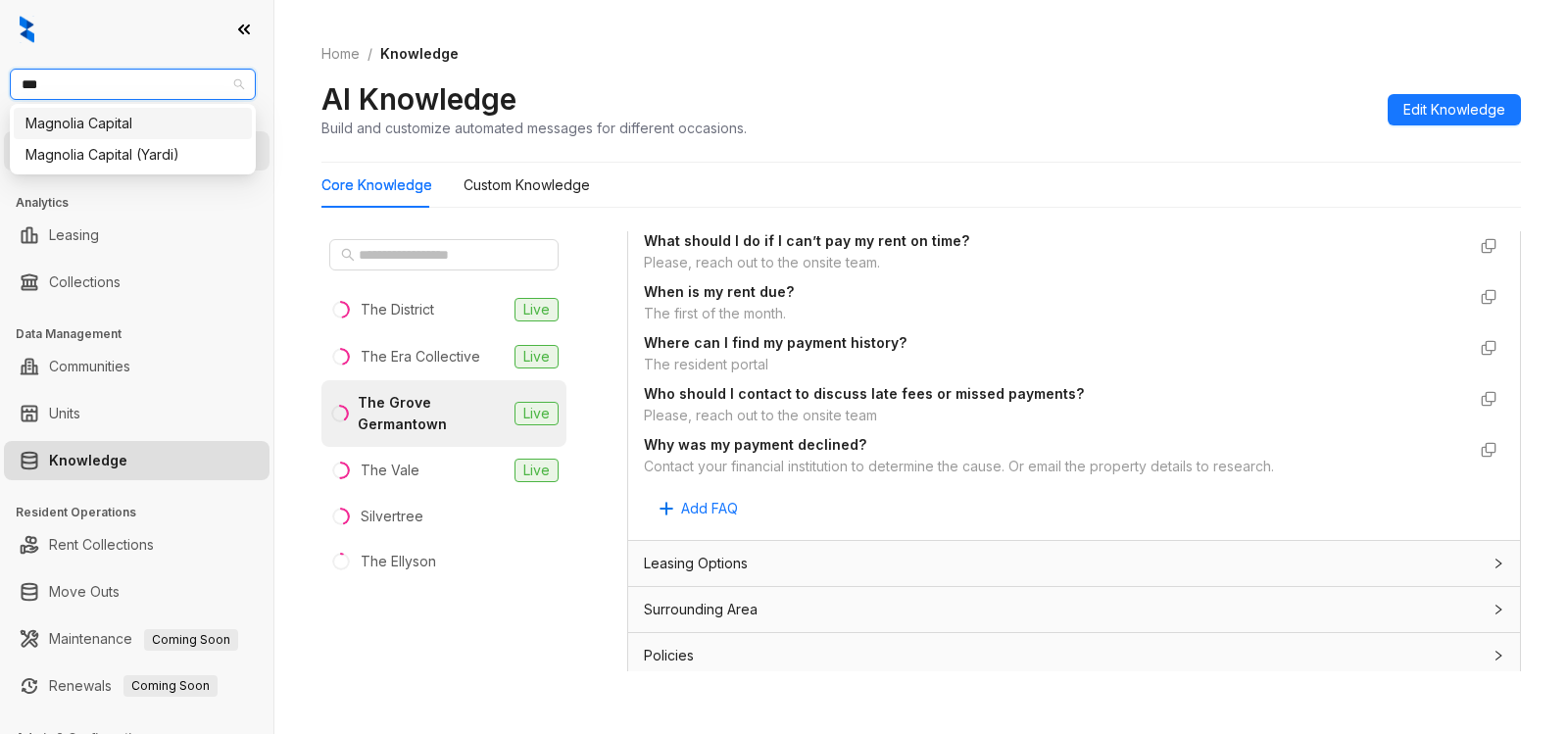 drag, startPoint x: 118, startPoint y: 137, endPoint x: 267, endPoint y: 162, distance: 151.0828 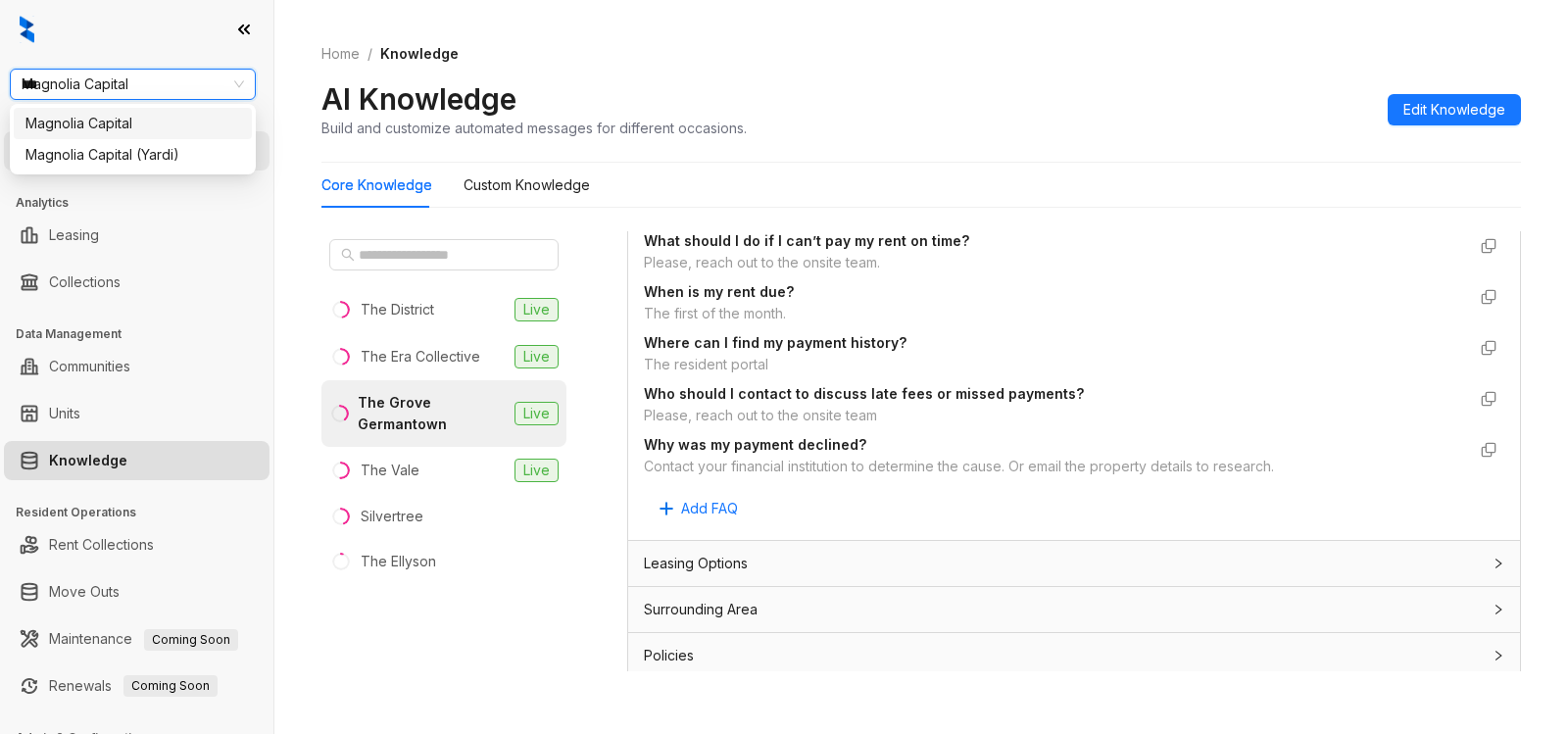 type 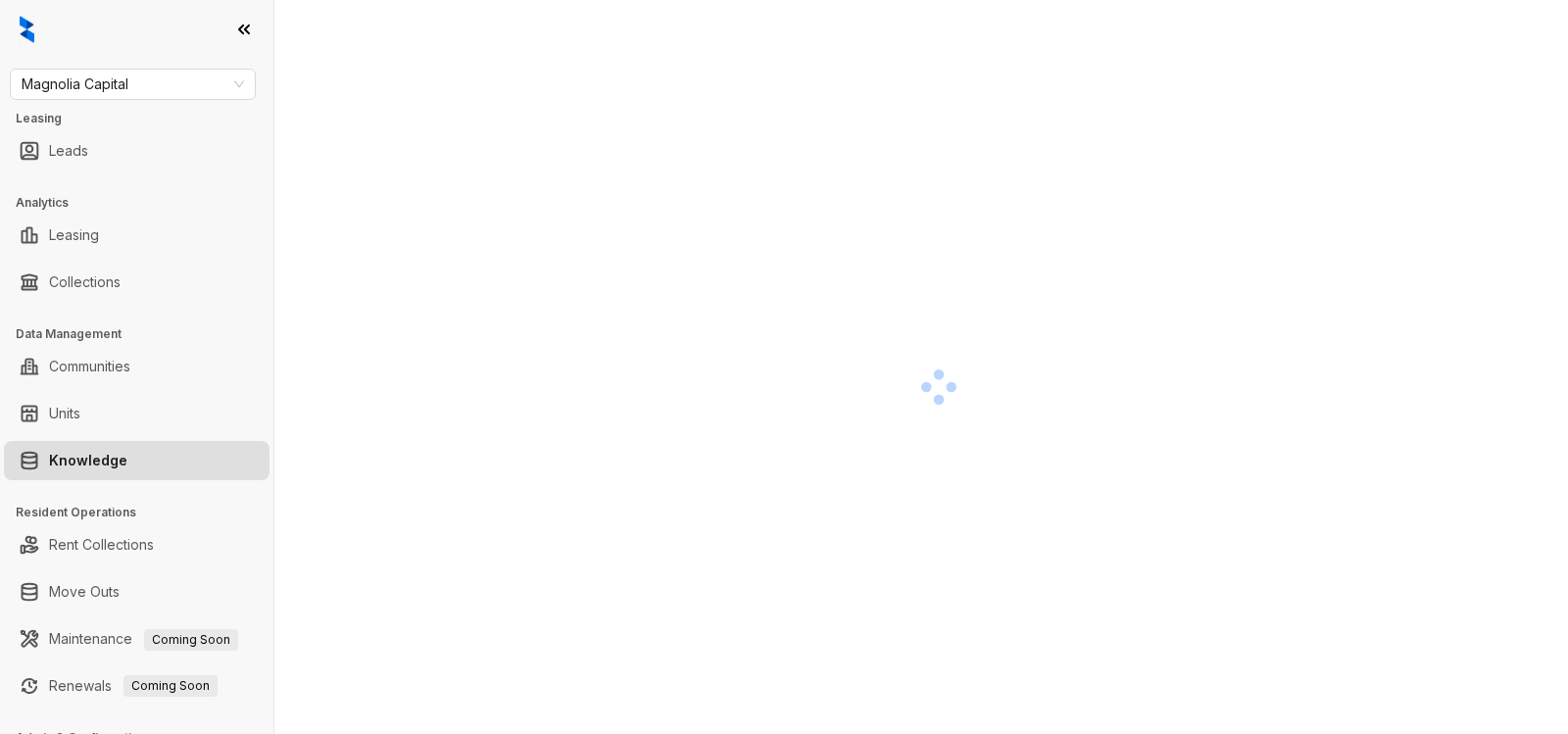 scroll, scrollTop: 0, scrollLeft: 0, axis: both 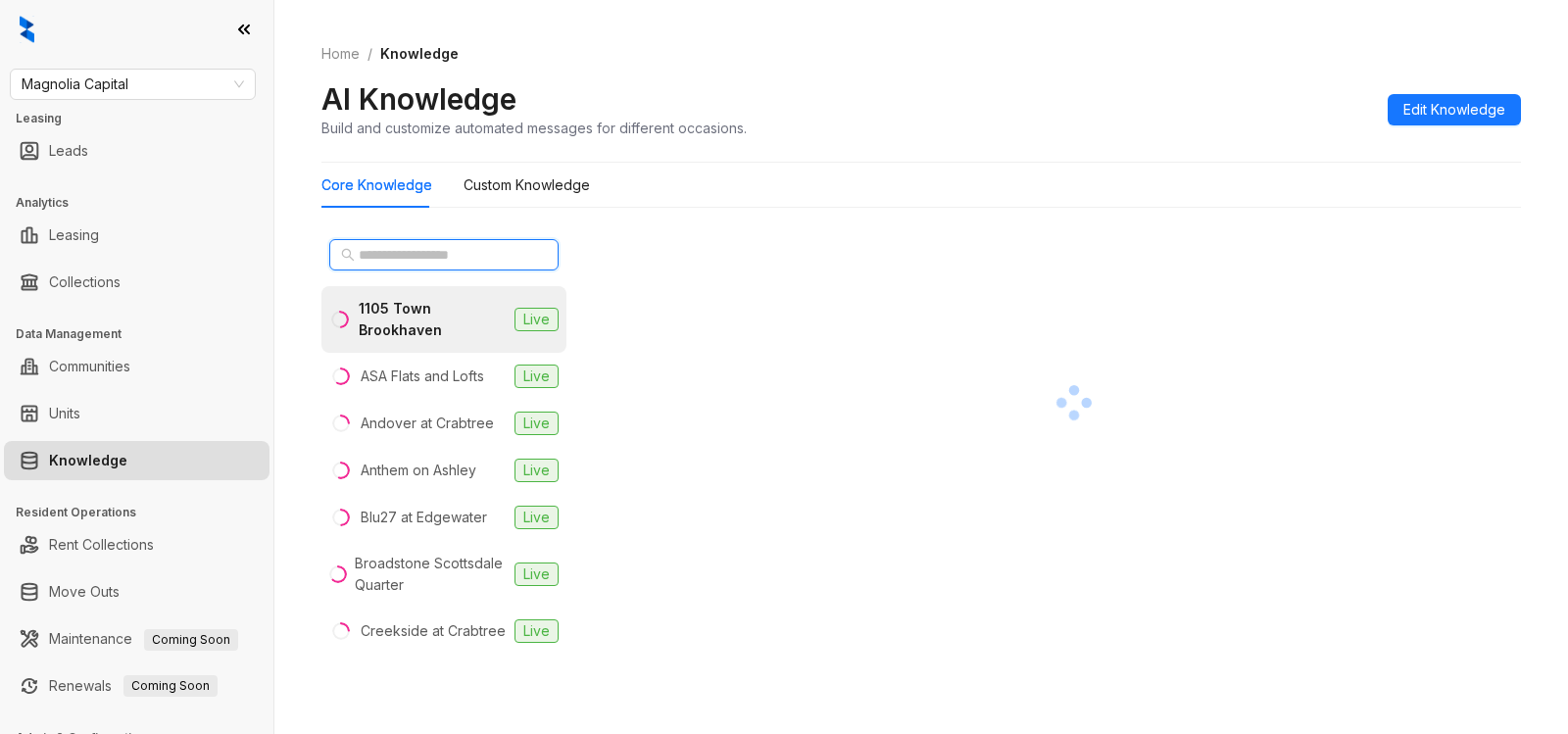 click at bounding box center [445, 255] 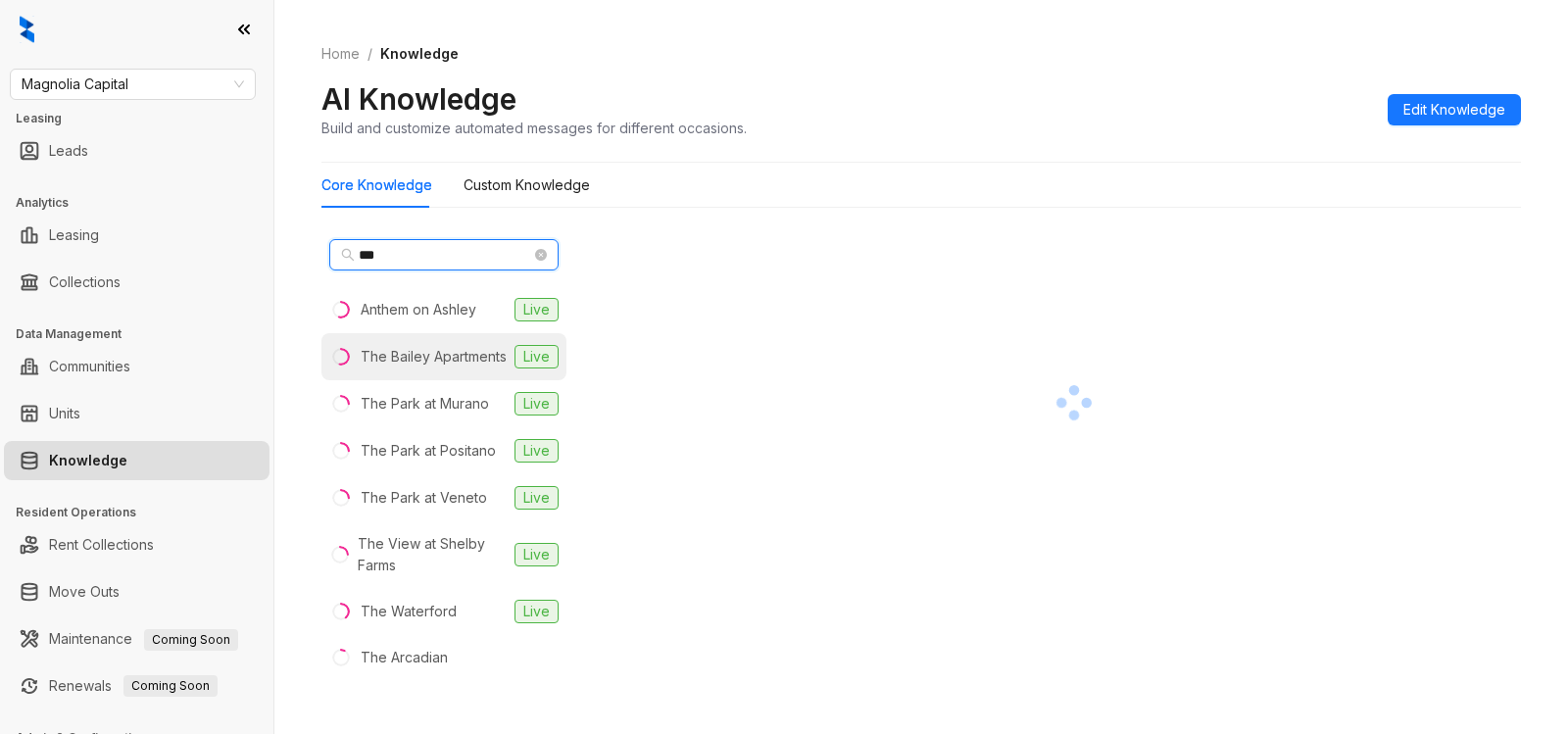 type on "***" 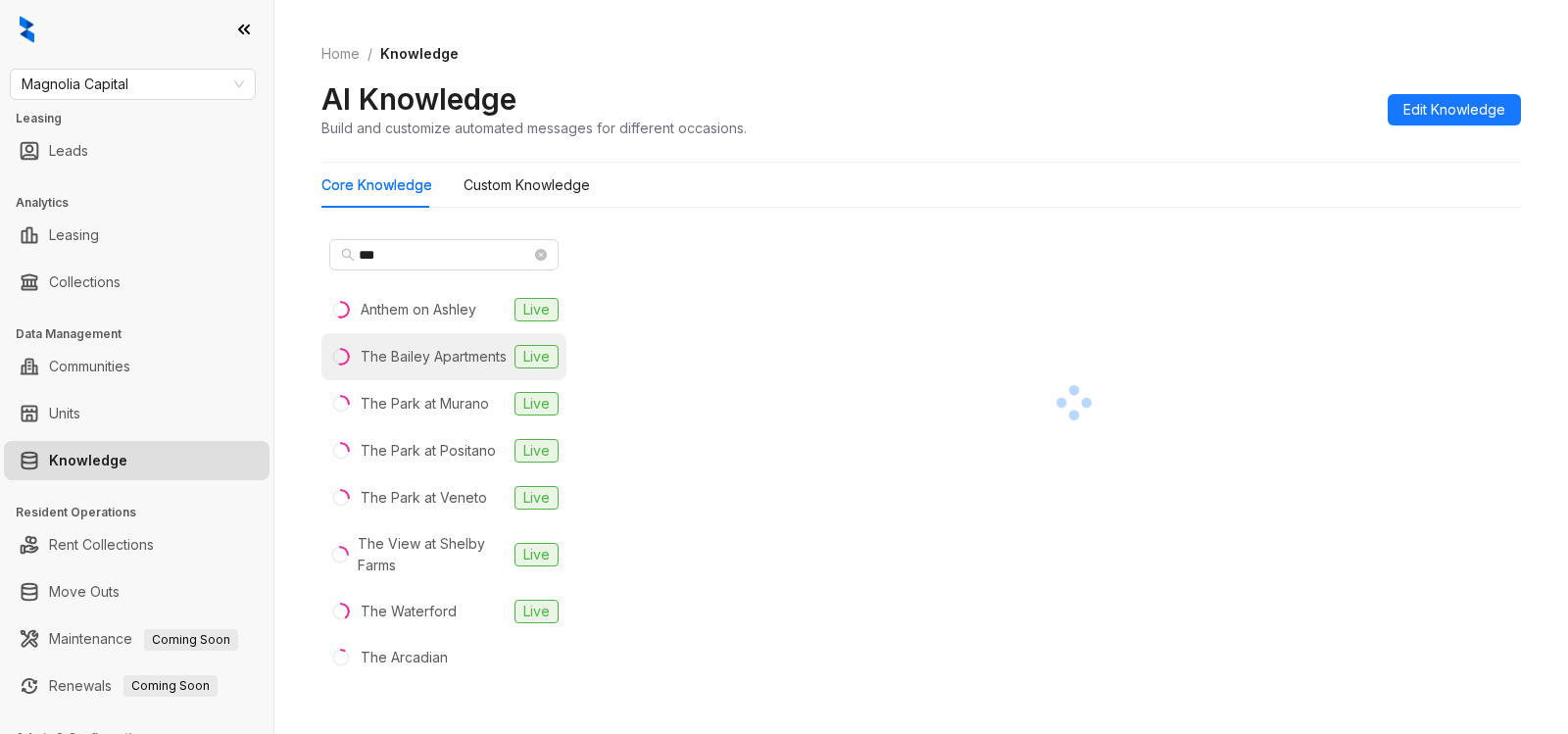 click on "The Bailey Apartments" at bounding box center (433, 357) 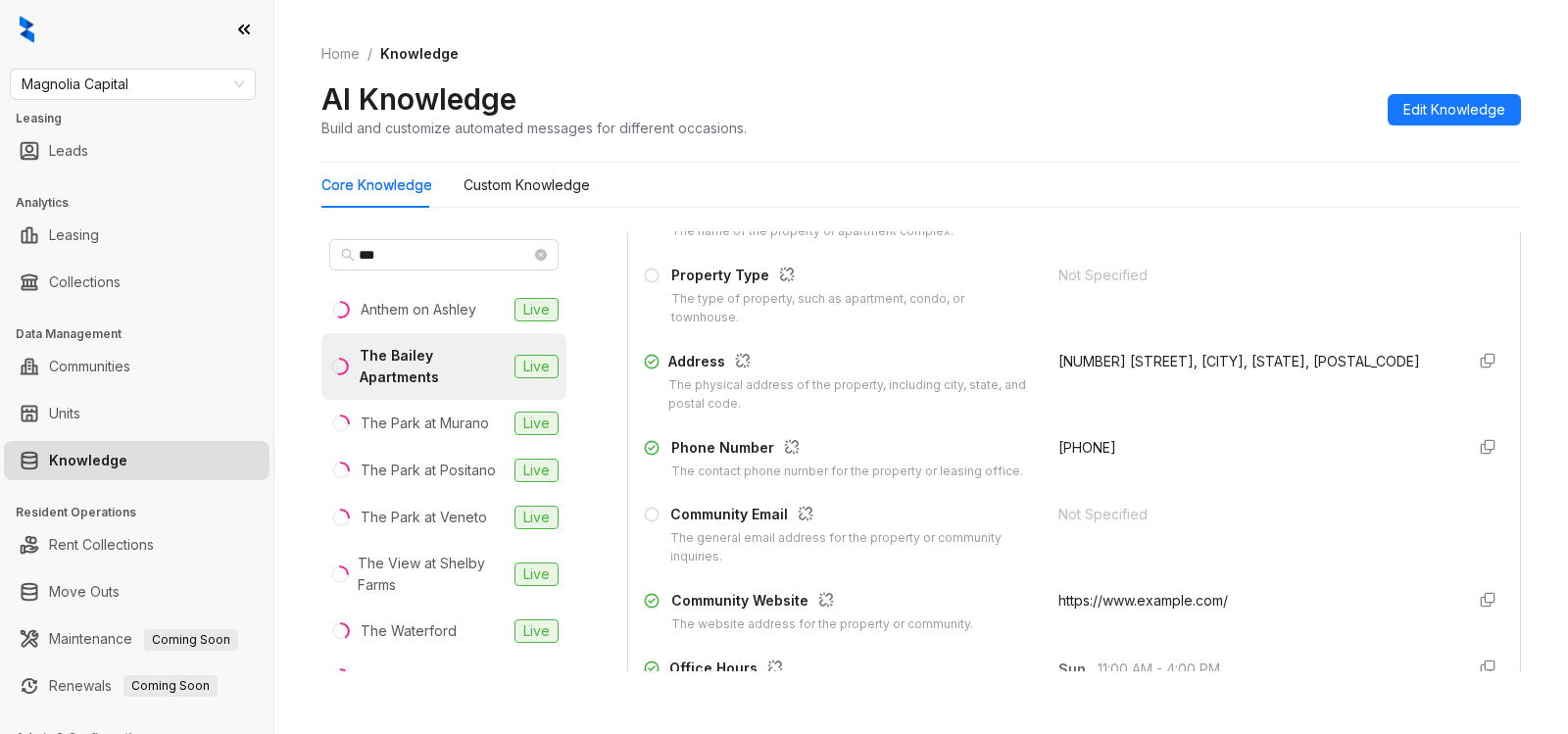 scroll, scrollTop: 281, scrollLeft: 0, axis: vertical 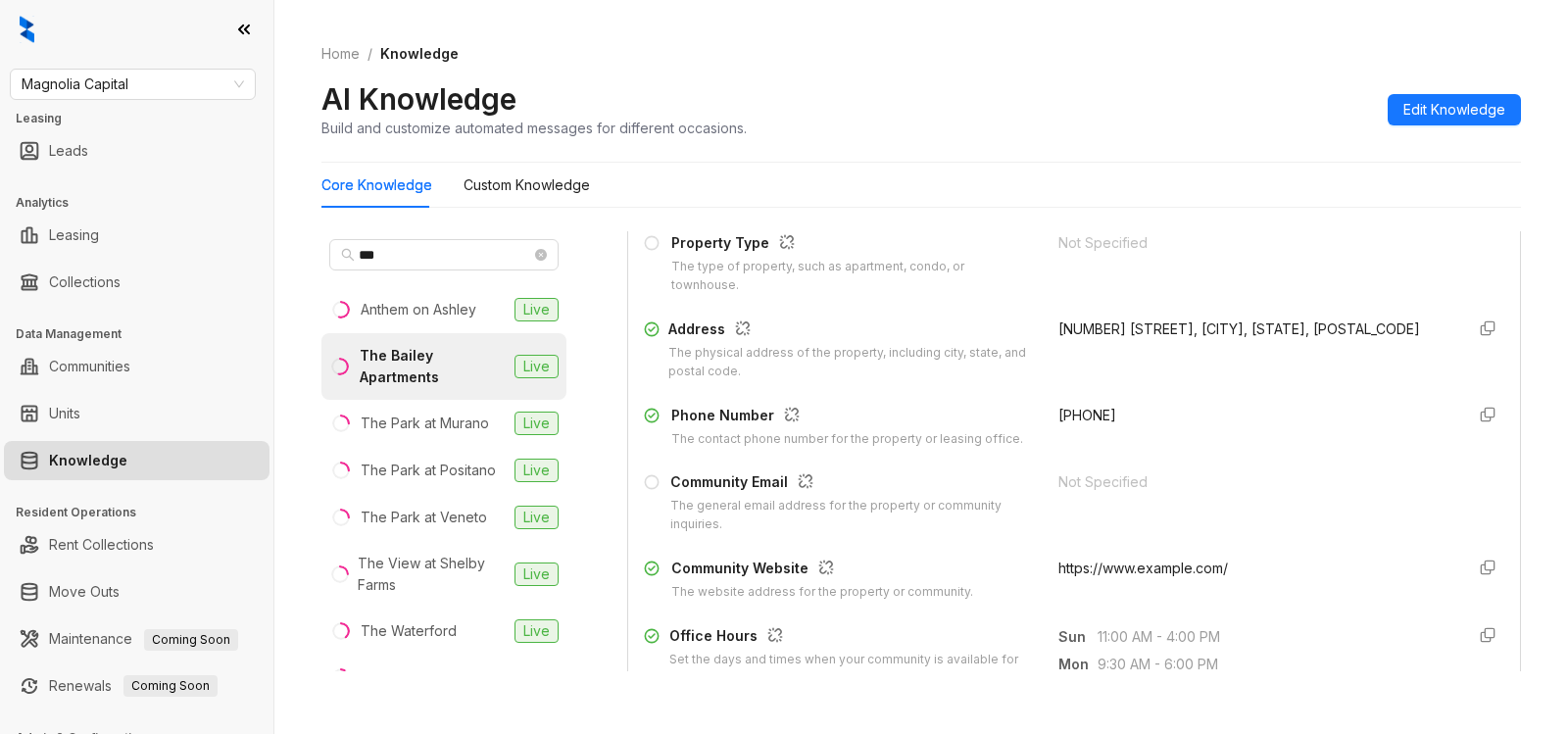drag, startPoint x: 1054, startPoint y: 417, endPoint x: 1146, endPoint y: 421, distance: 92.08692 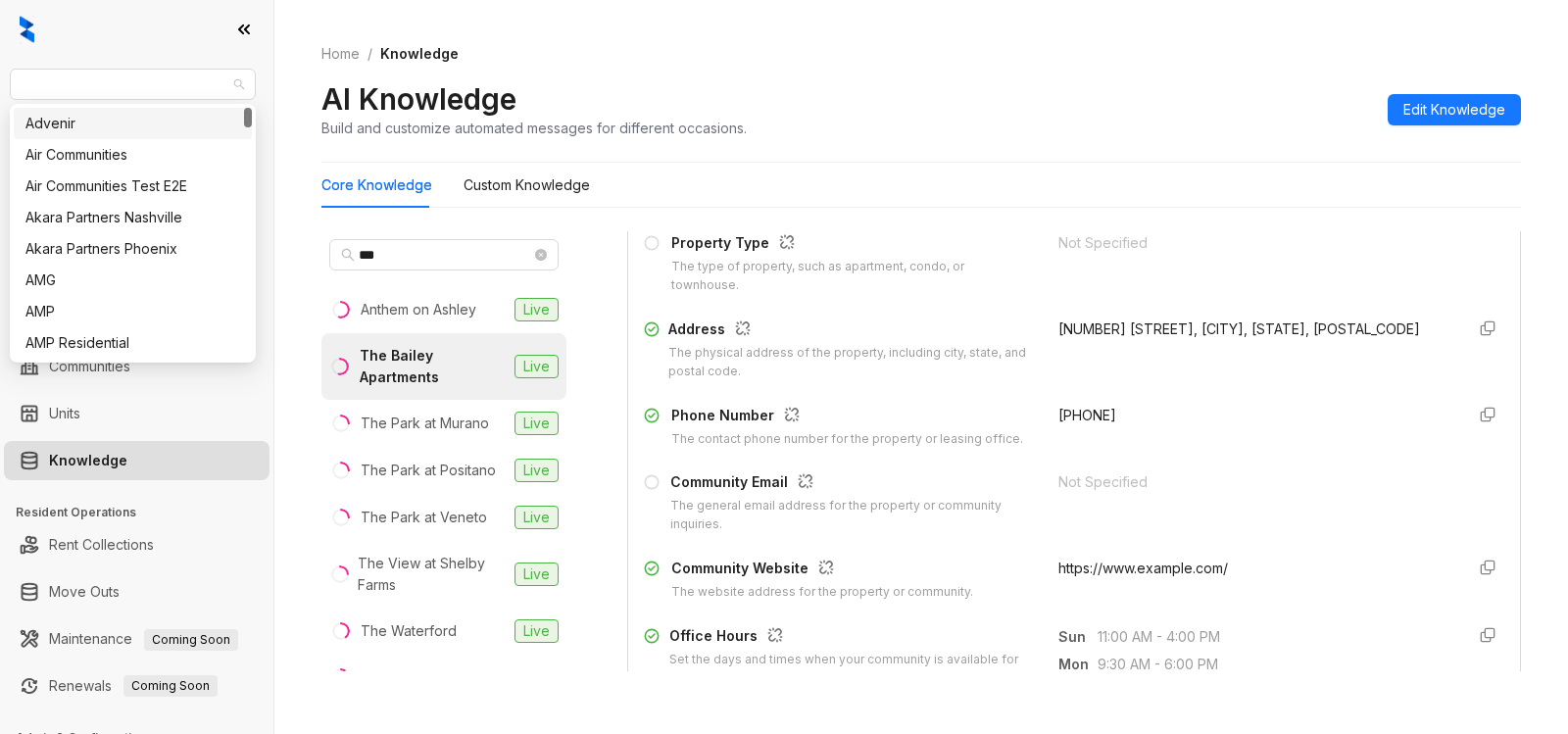 drag, startPoint x: 148, startPoint y: 78, endPoint x: 0, endPoint y: 83, distance: 148.08444 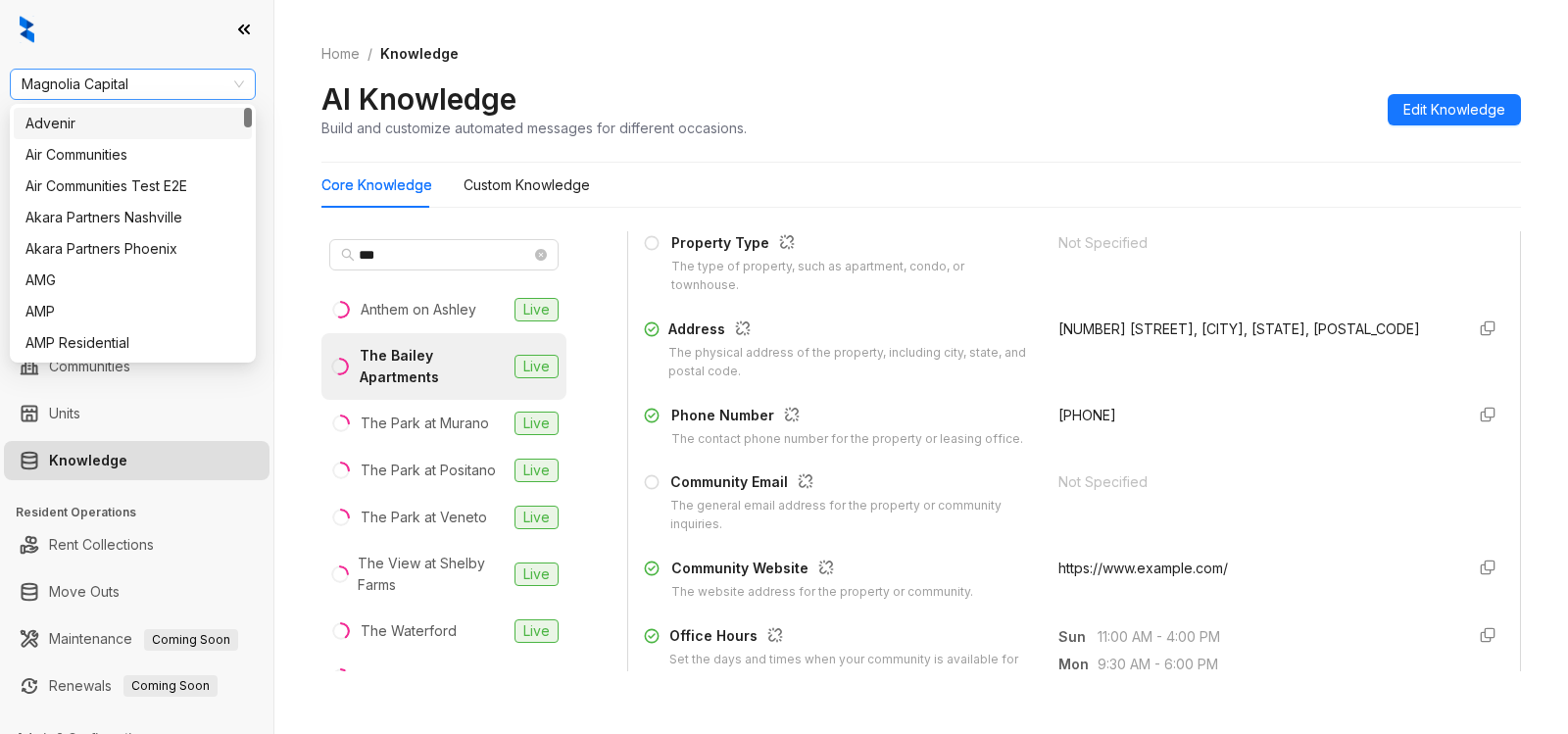 click on "Magnolia Capital" at bounding box center (132, 84) 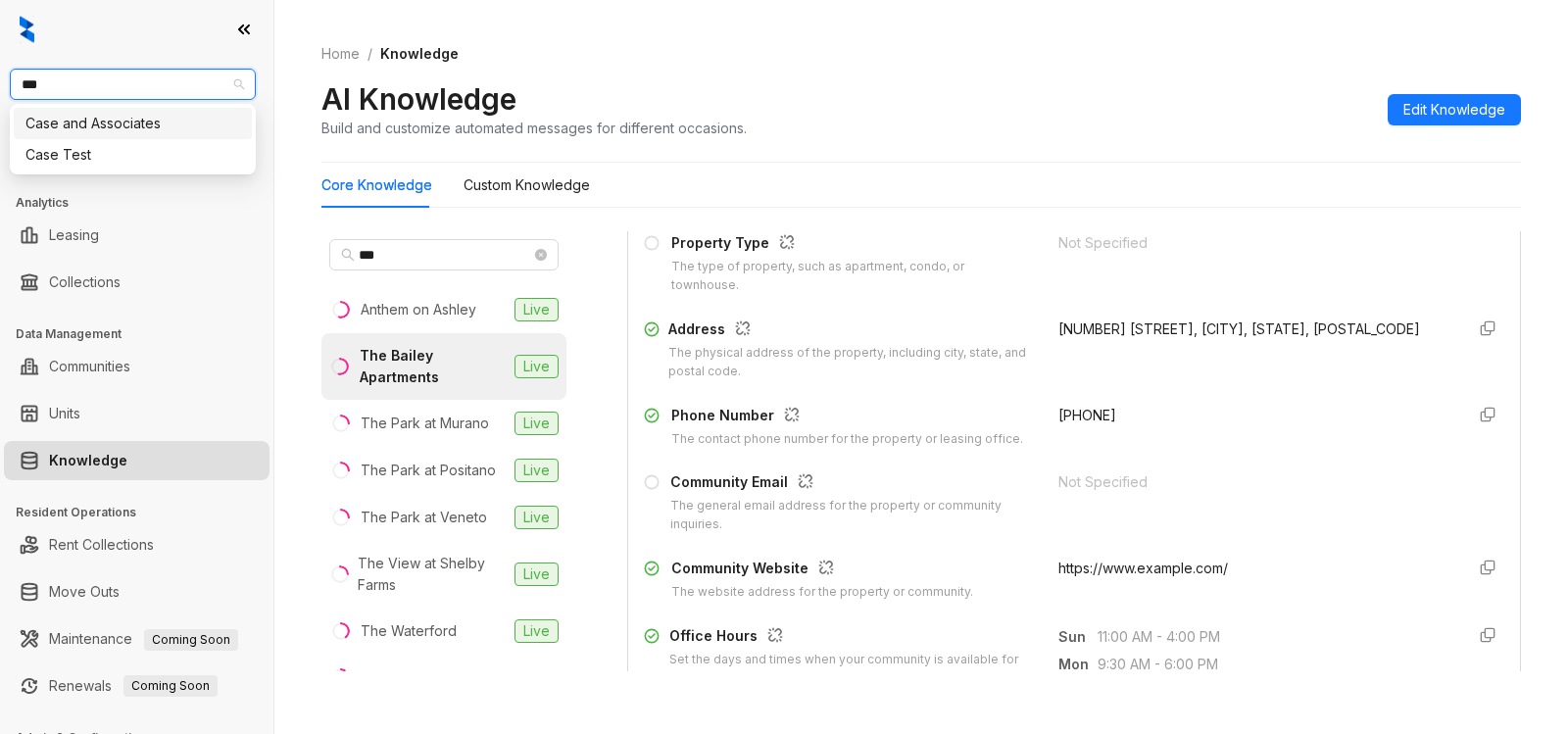 type on "****" 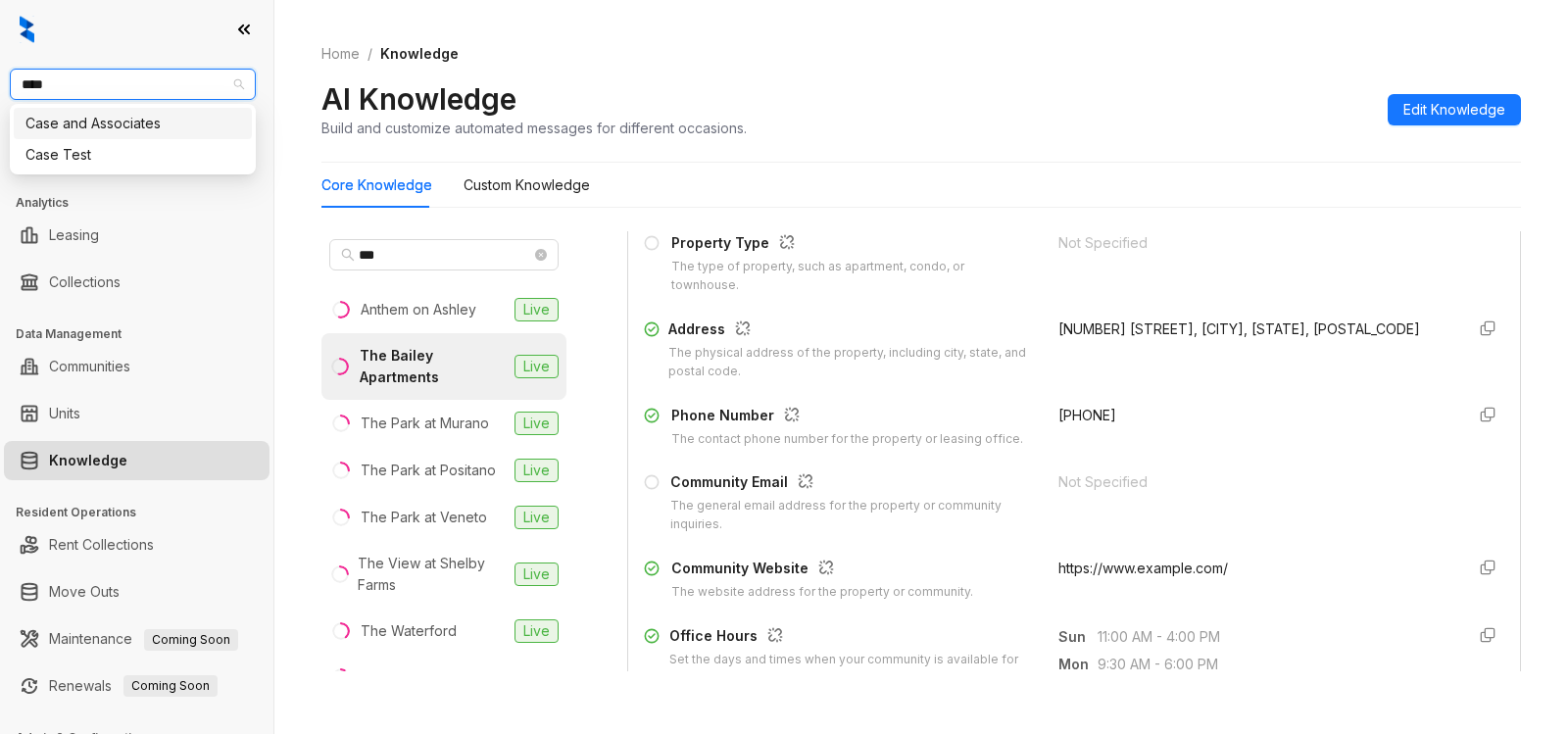 click on "Case and Associates" at bounding box center (132, 123) 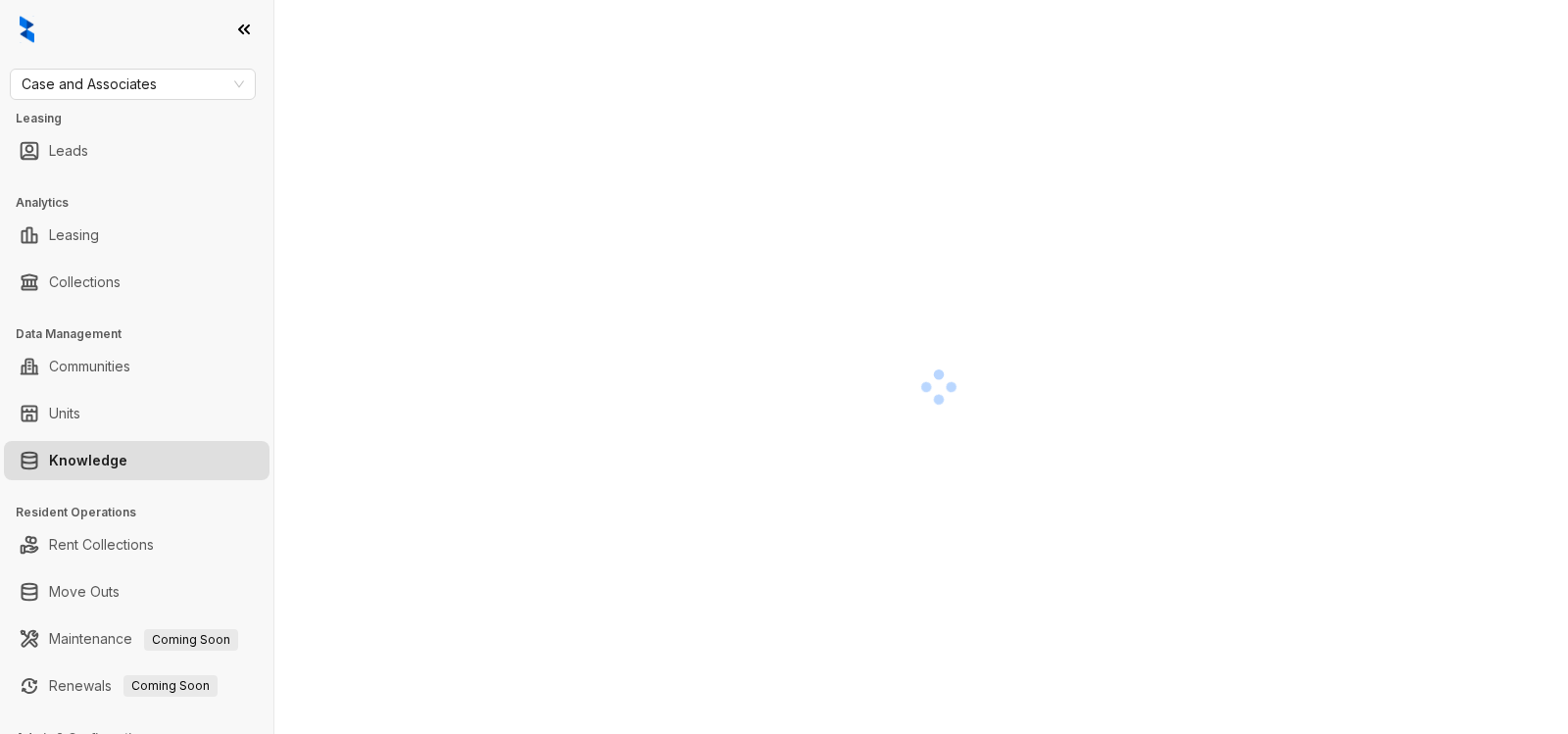 scroll, scrollTop: 0, scrollLeft: 0, axis: both 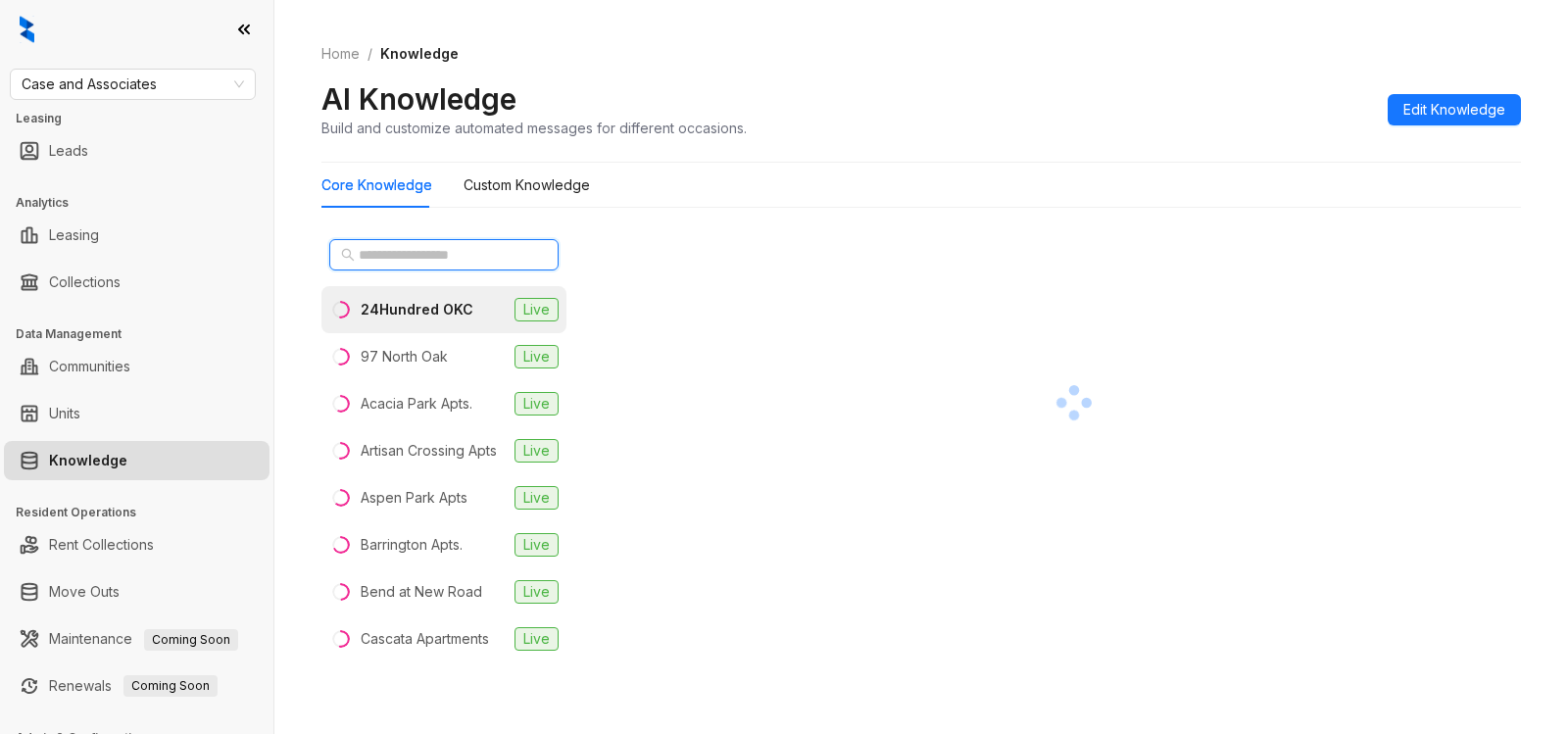 click at bounding box center (445, 255) 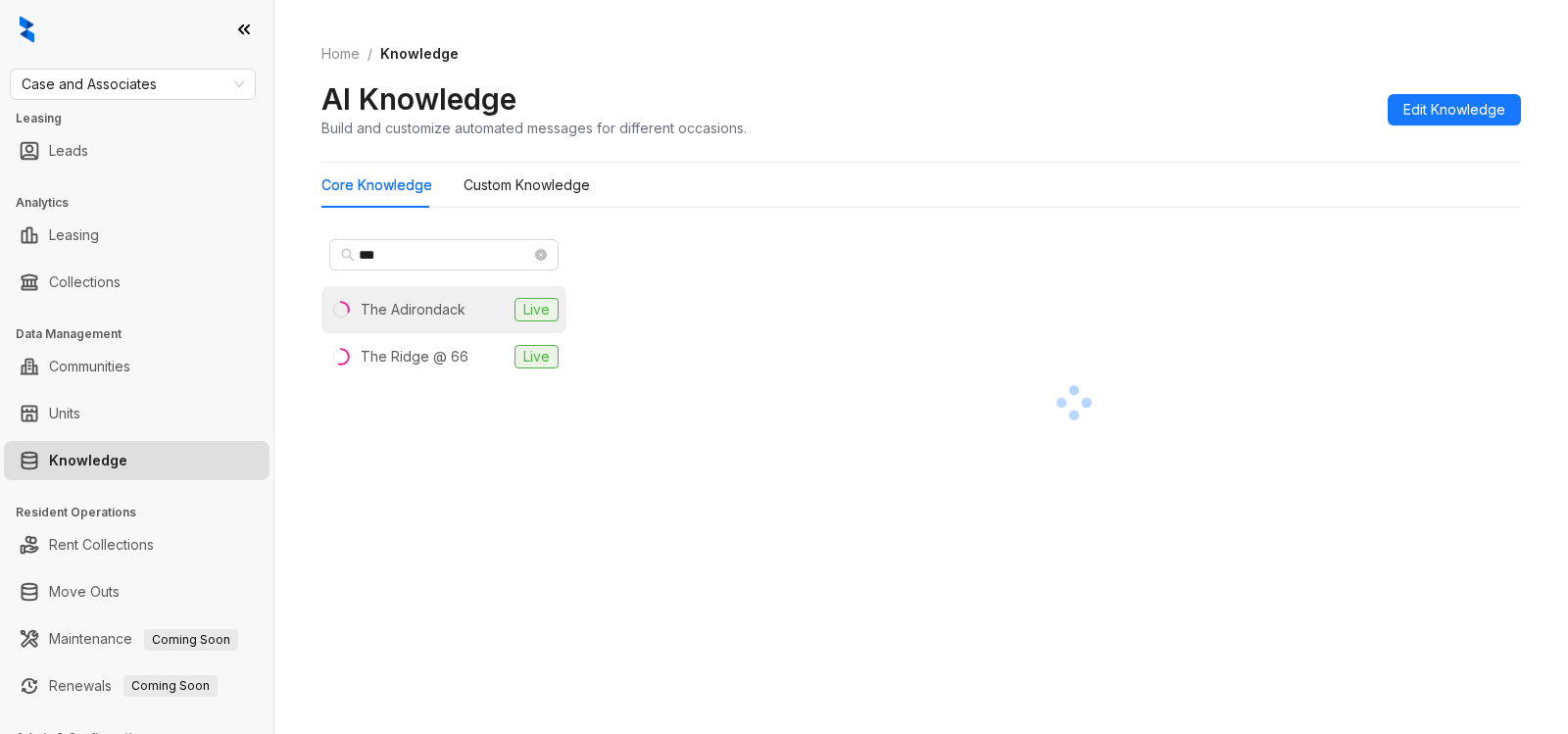 click on "The Adirondack" at bounding box center (413, 310) 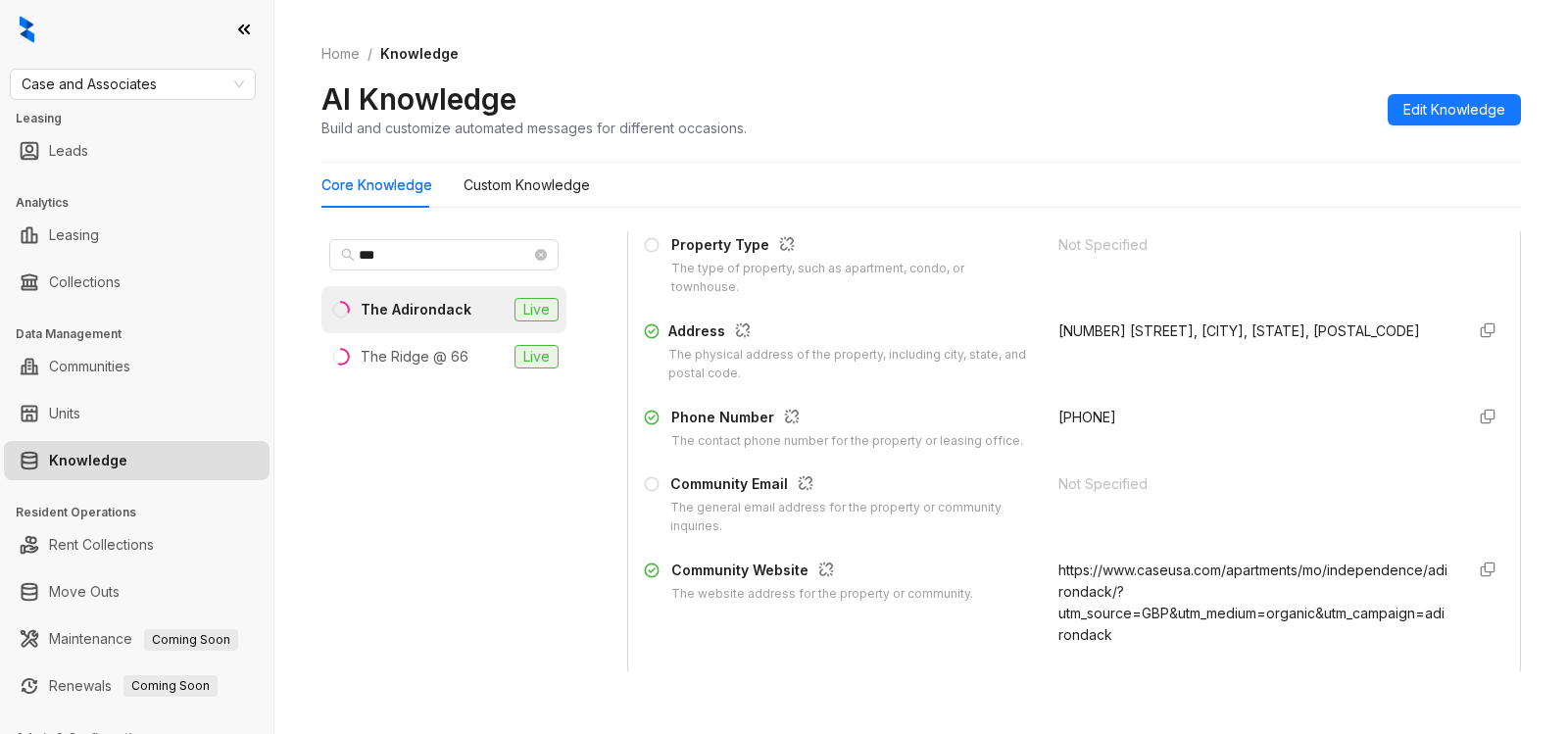 scroll, scrollTop: 288, scrollLeft: 0, axis: vertical 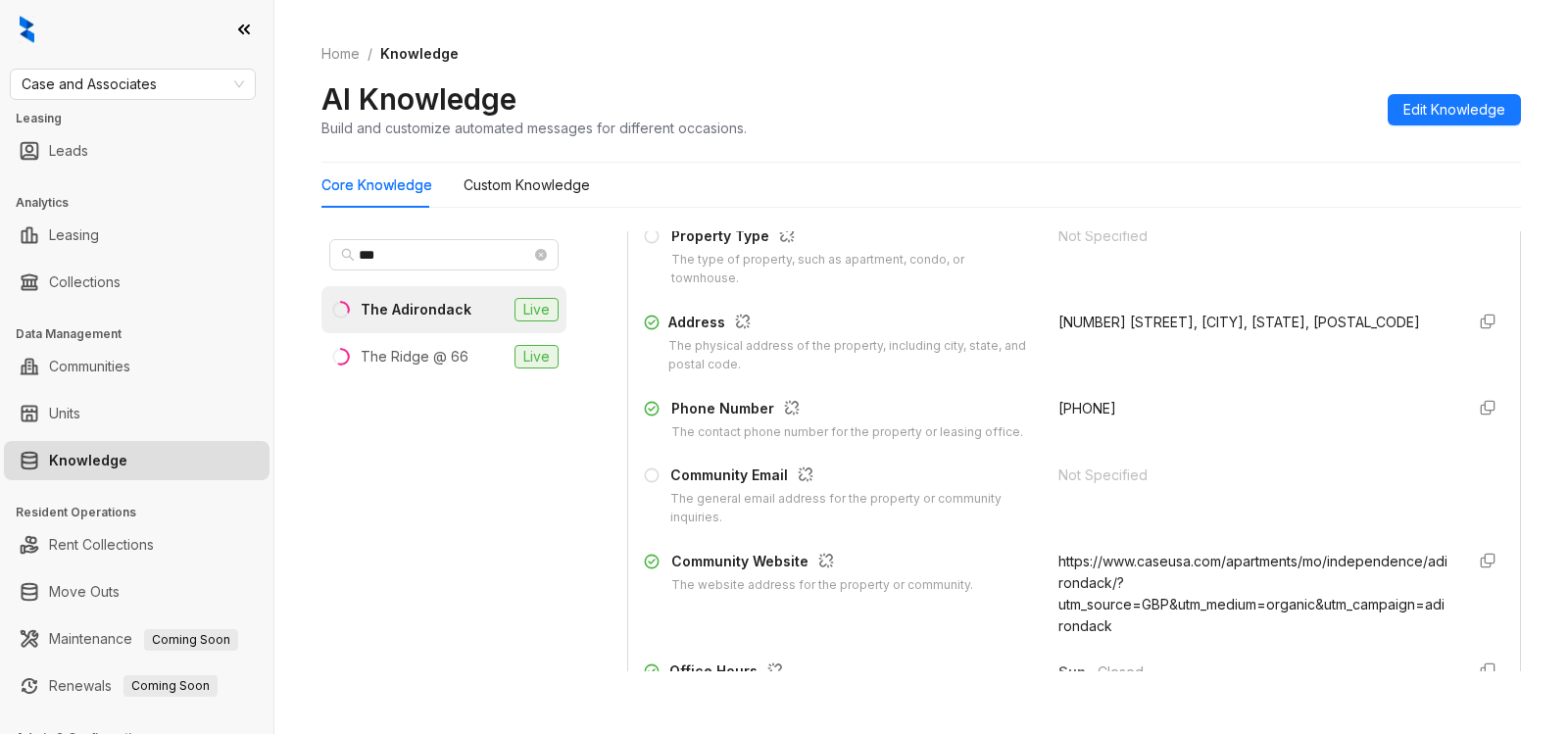 drag, startPoint x: 1034, startPoint y: 412, endPoint x: 1165, endPoint y: 393, distance: 132.37069 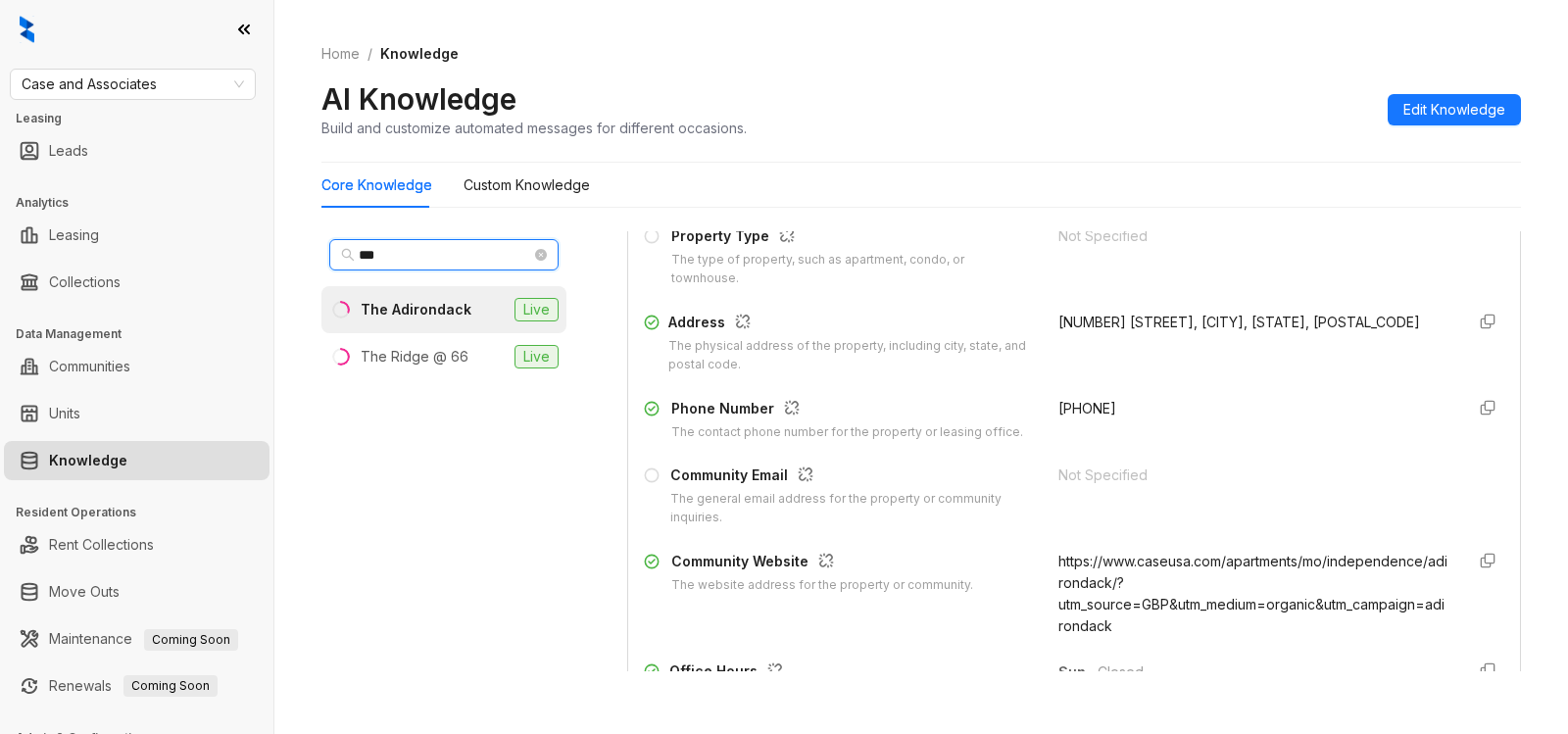 click on "***" at bounding box center [445, 255] 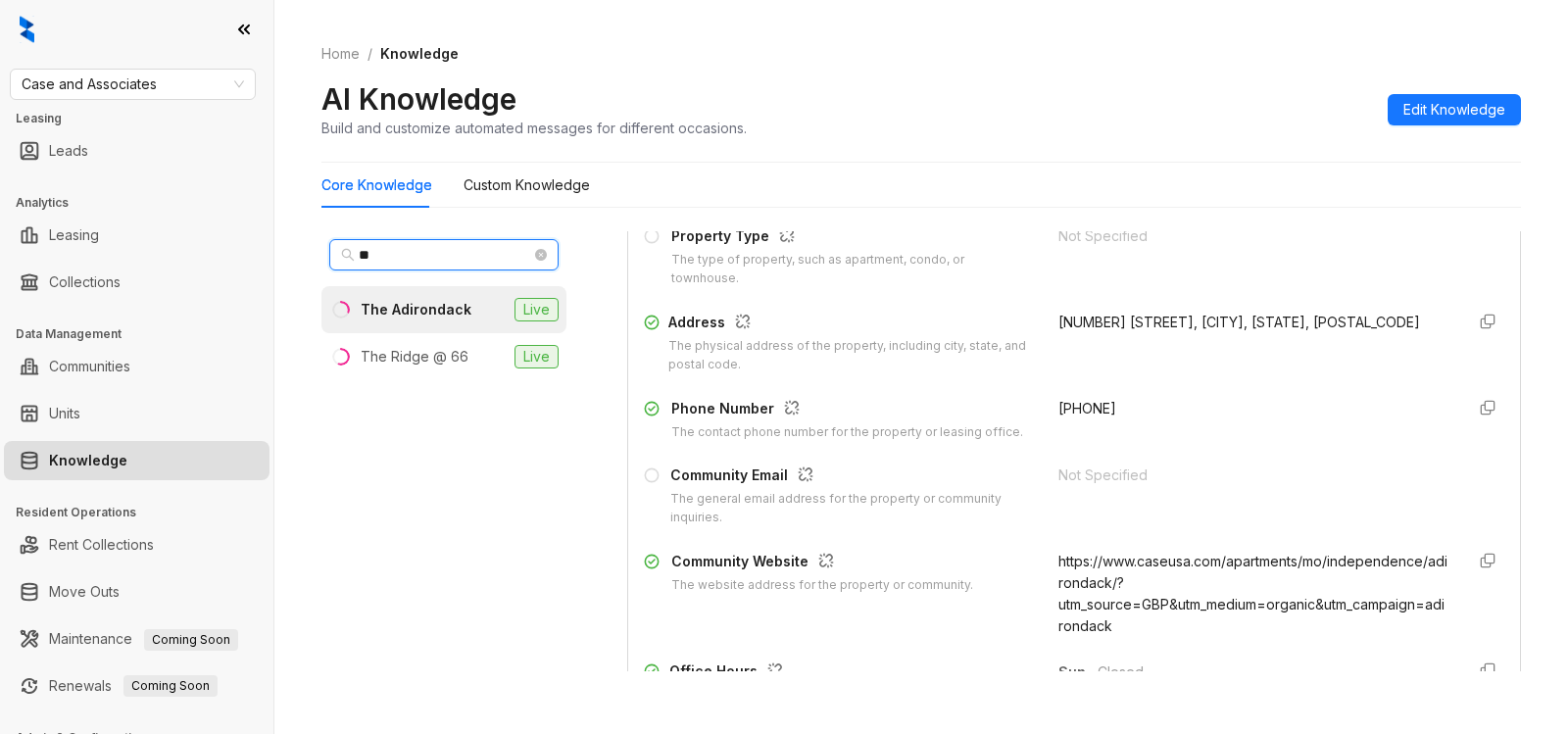type on "*" 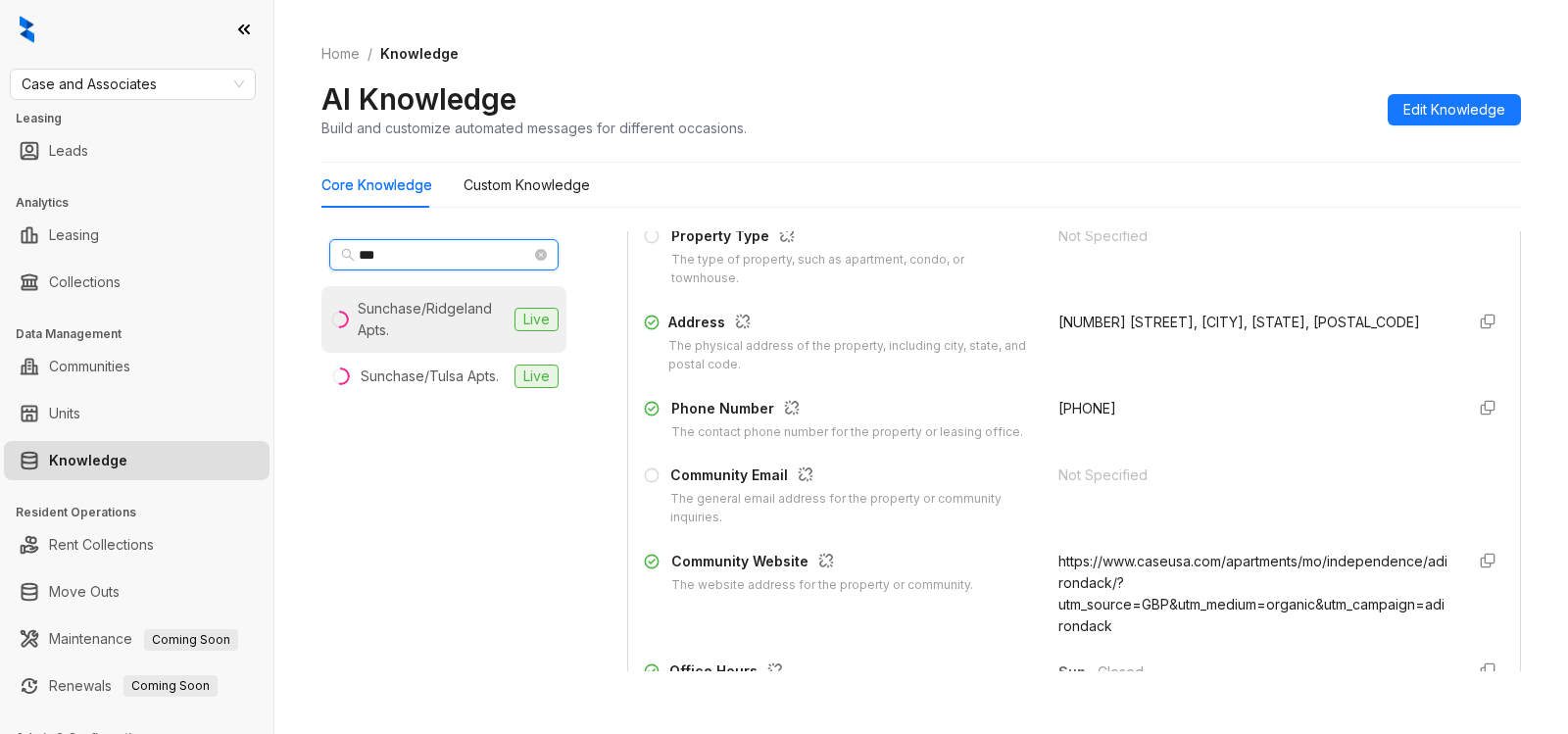 type on "***" 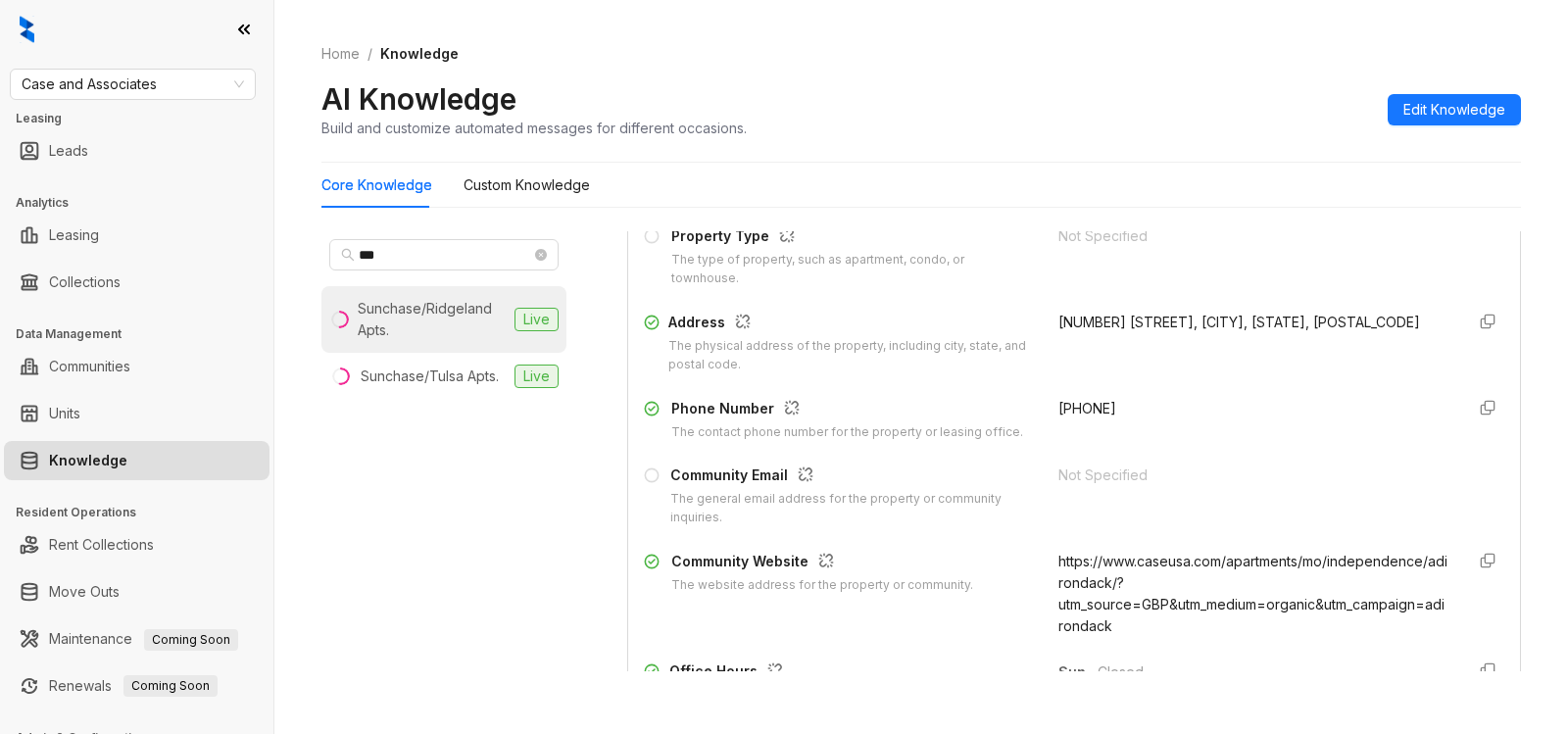click on "Sunchase/Ridgeland Apts." at bounding box center (432, 319) 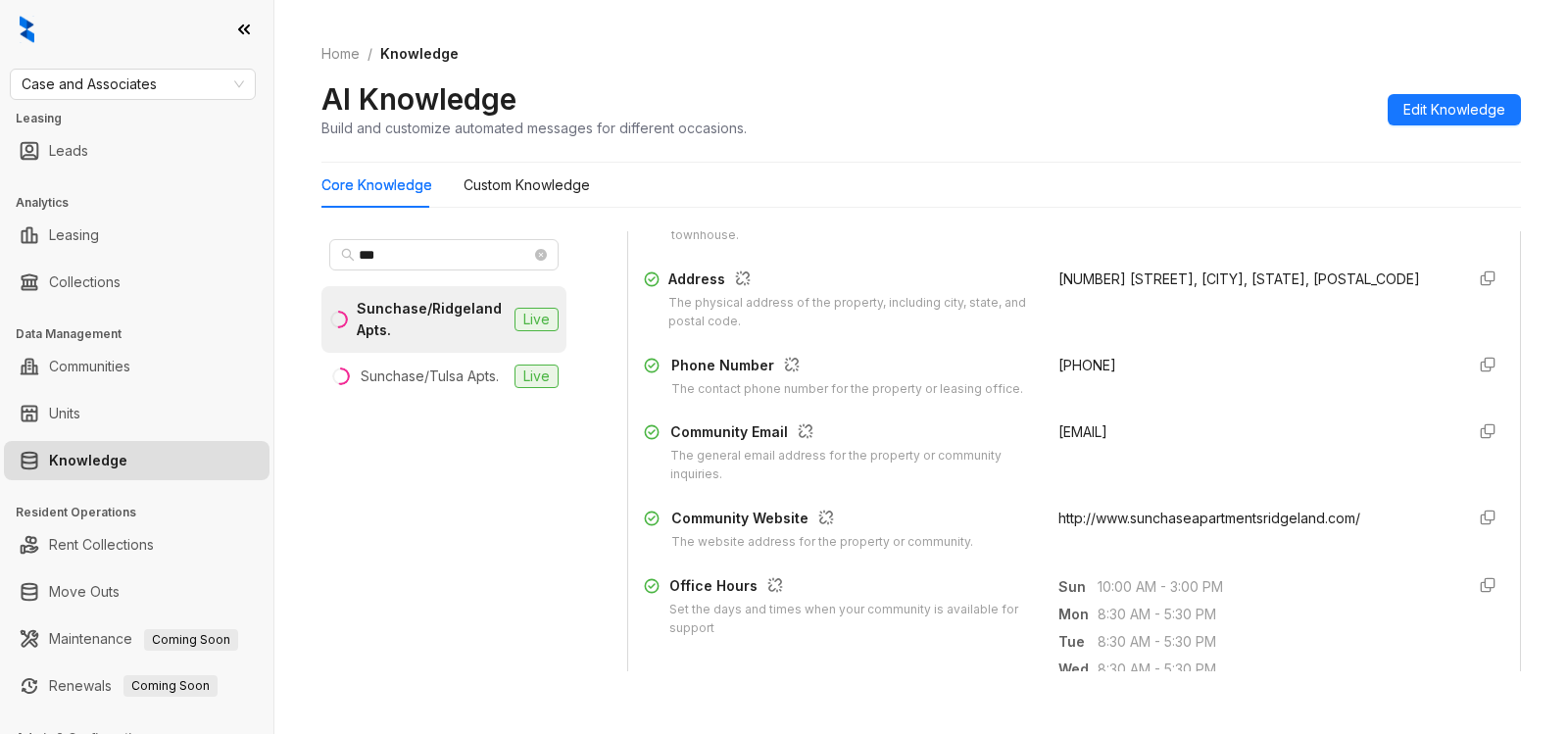 scroll, scrollTop: 345, scrollLeft: 0, axis: vertical 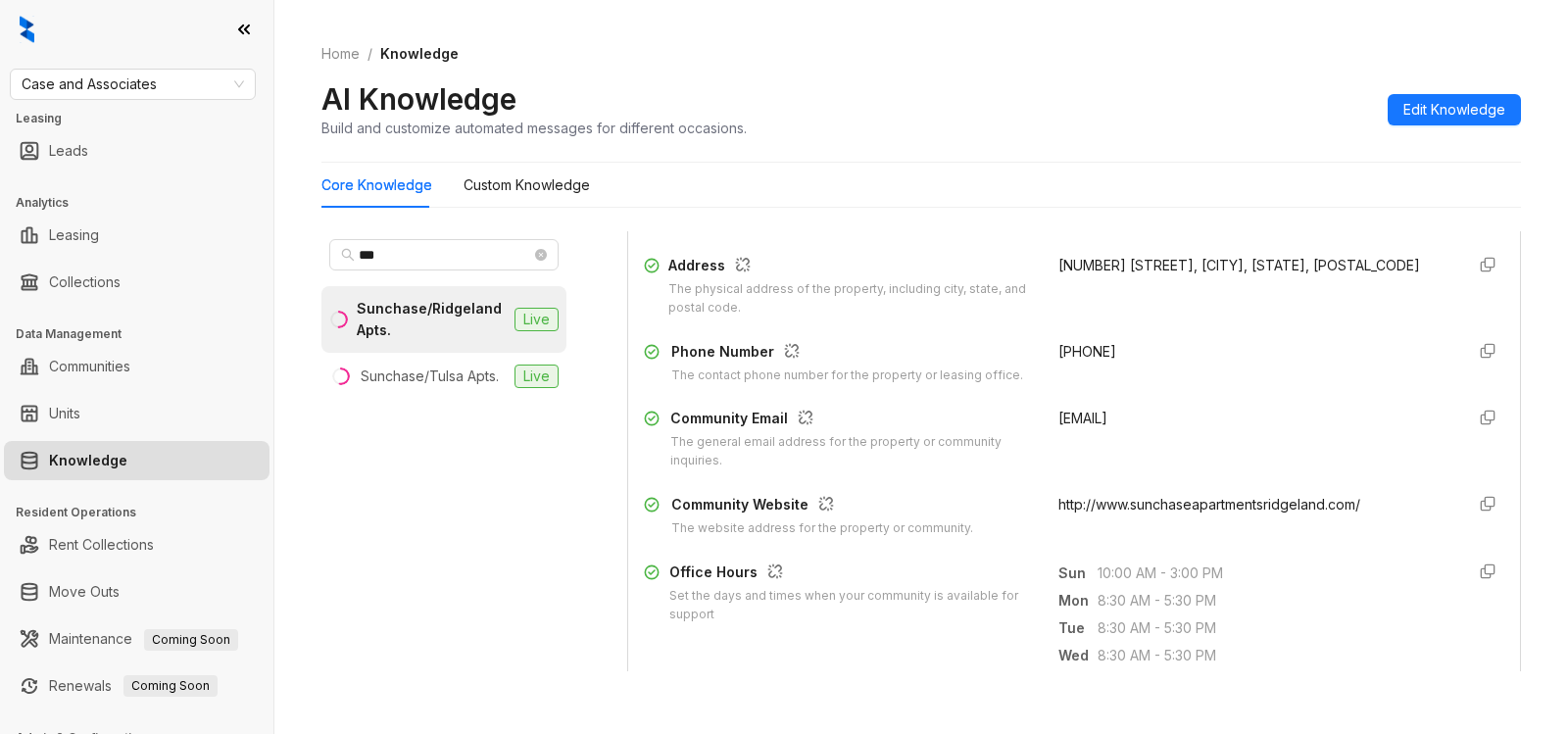 drag, startPoint x: 1033, startPoint y: 357, endPoint x: 1159, endPoint y: 353, distance: 126.063 